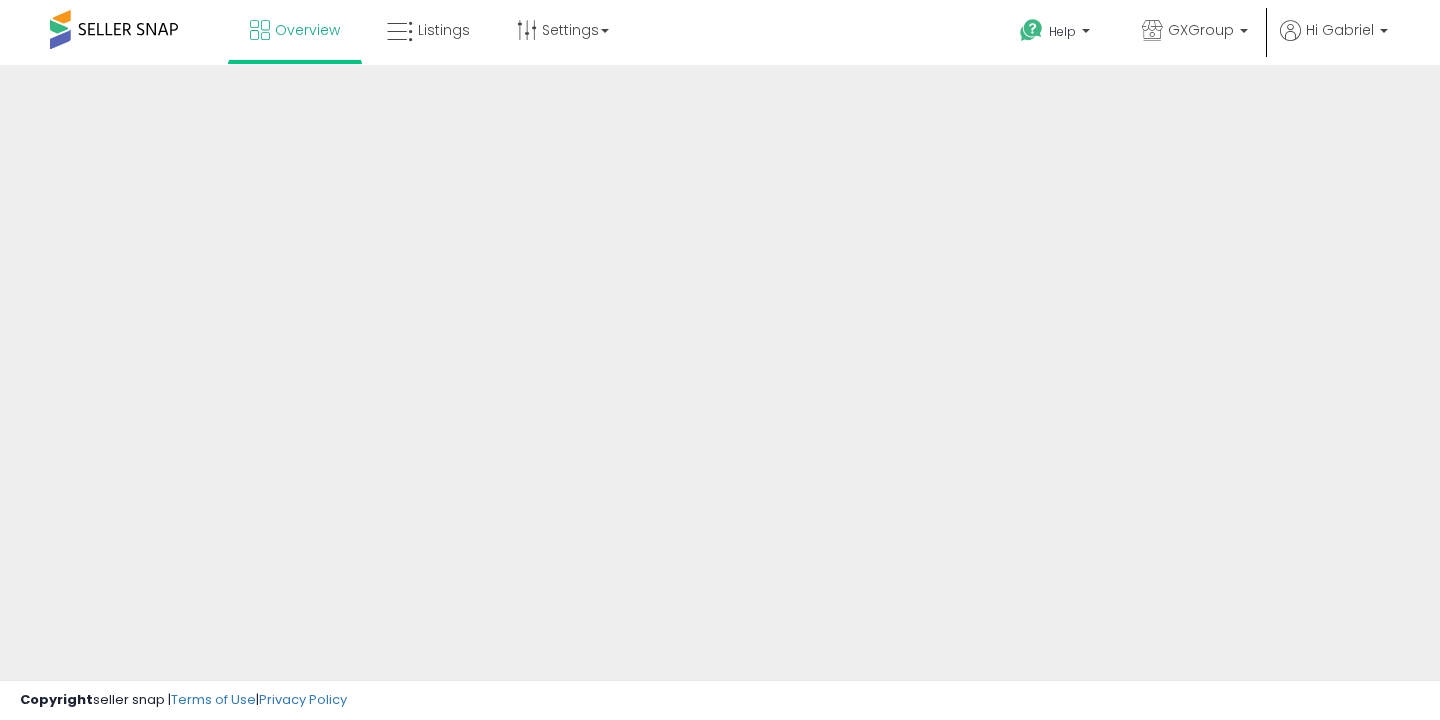scroll, scrollTop: 0, scrollLeft: 0, axis: both 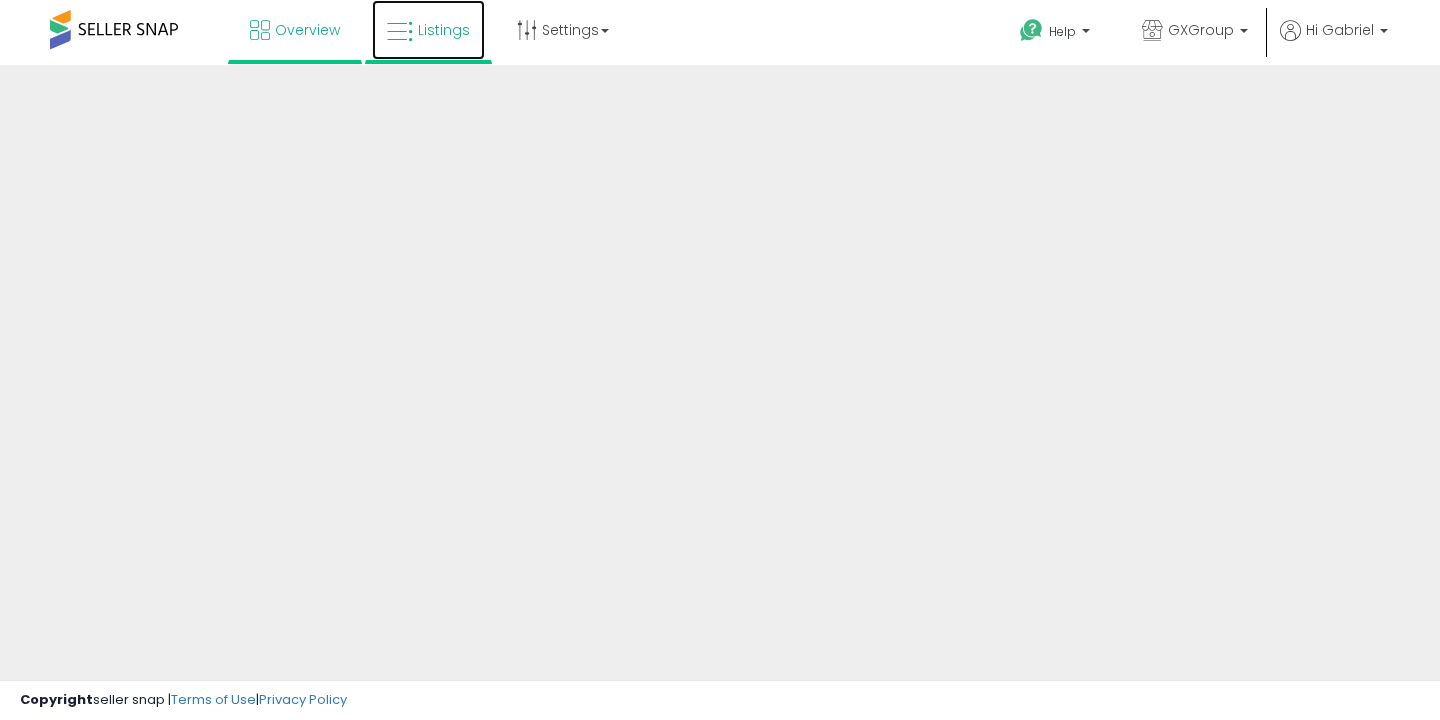 click on "Listings" at bounding box center (428, 30) 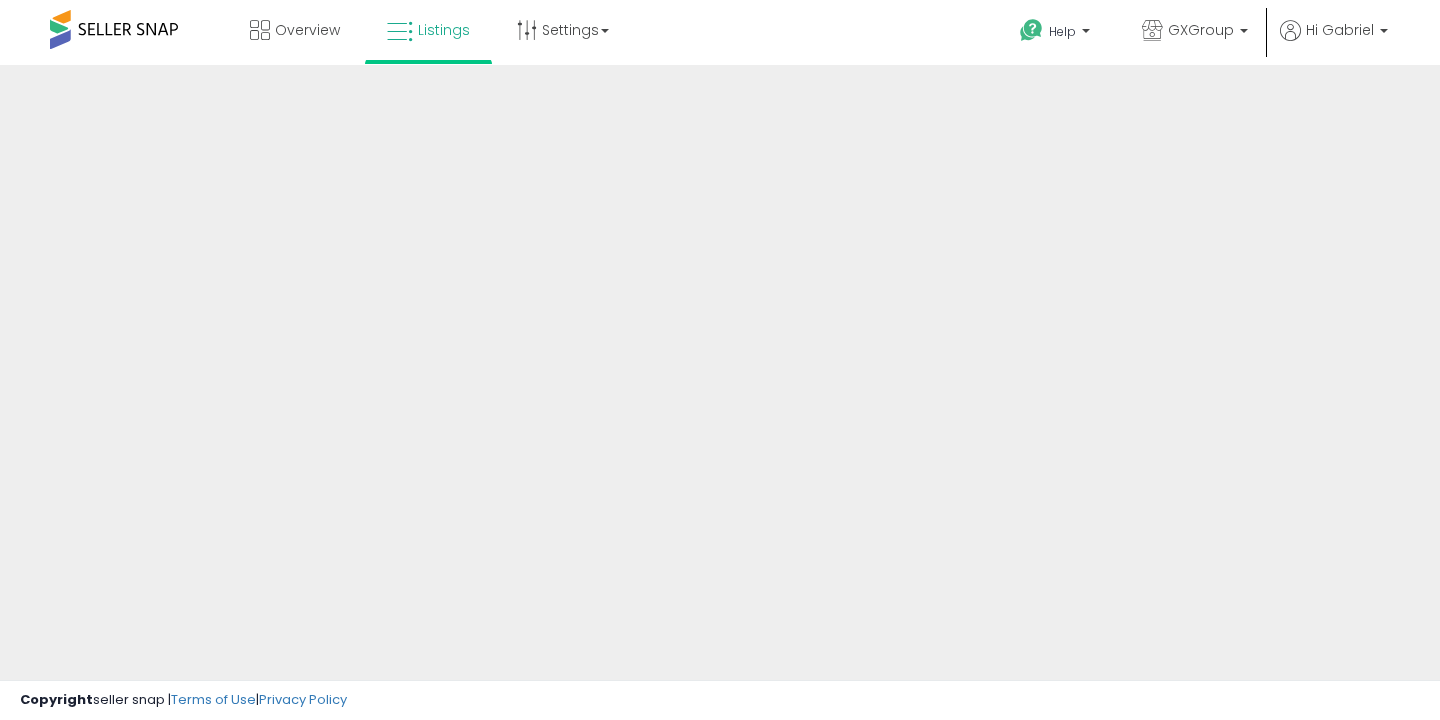 scroll, scrollTop: 0, scrollLeft: 0, axis: both 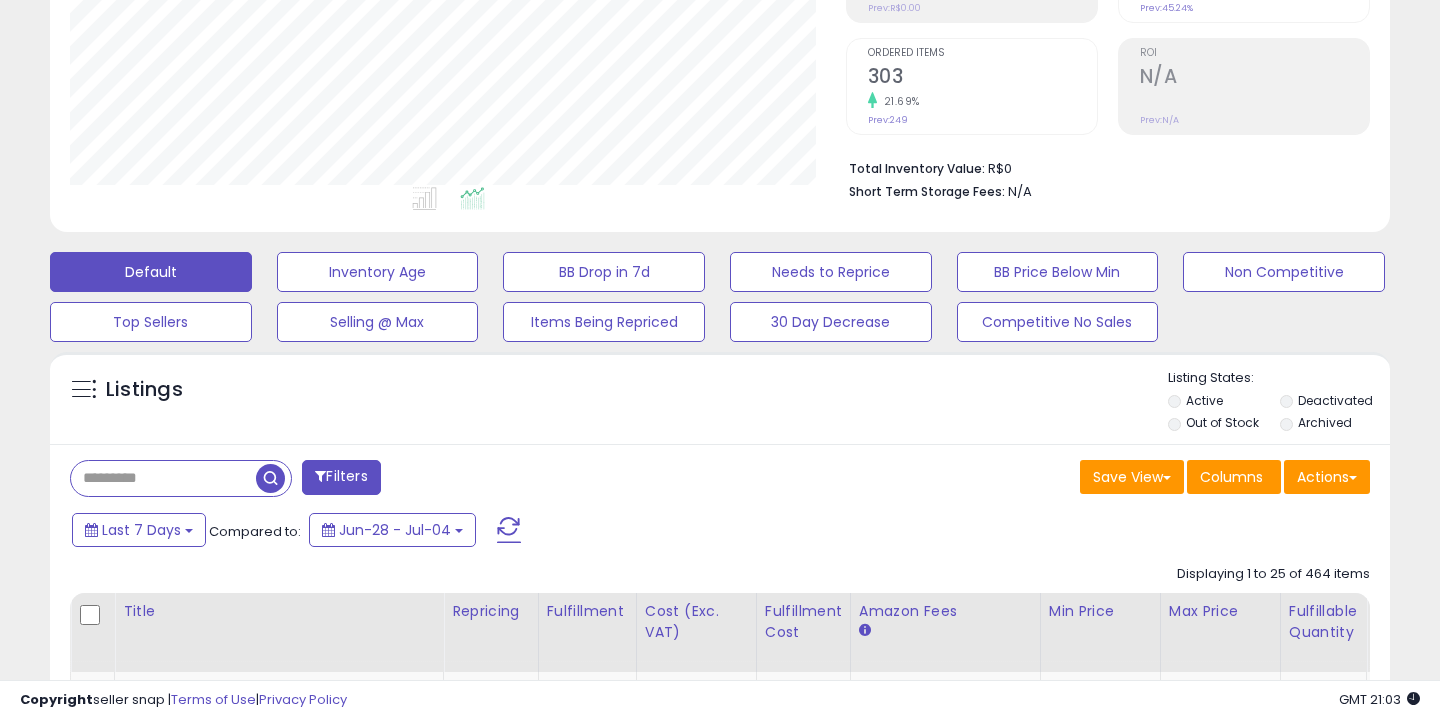 click at bounding box center (163, 478) 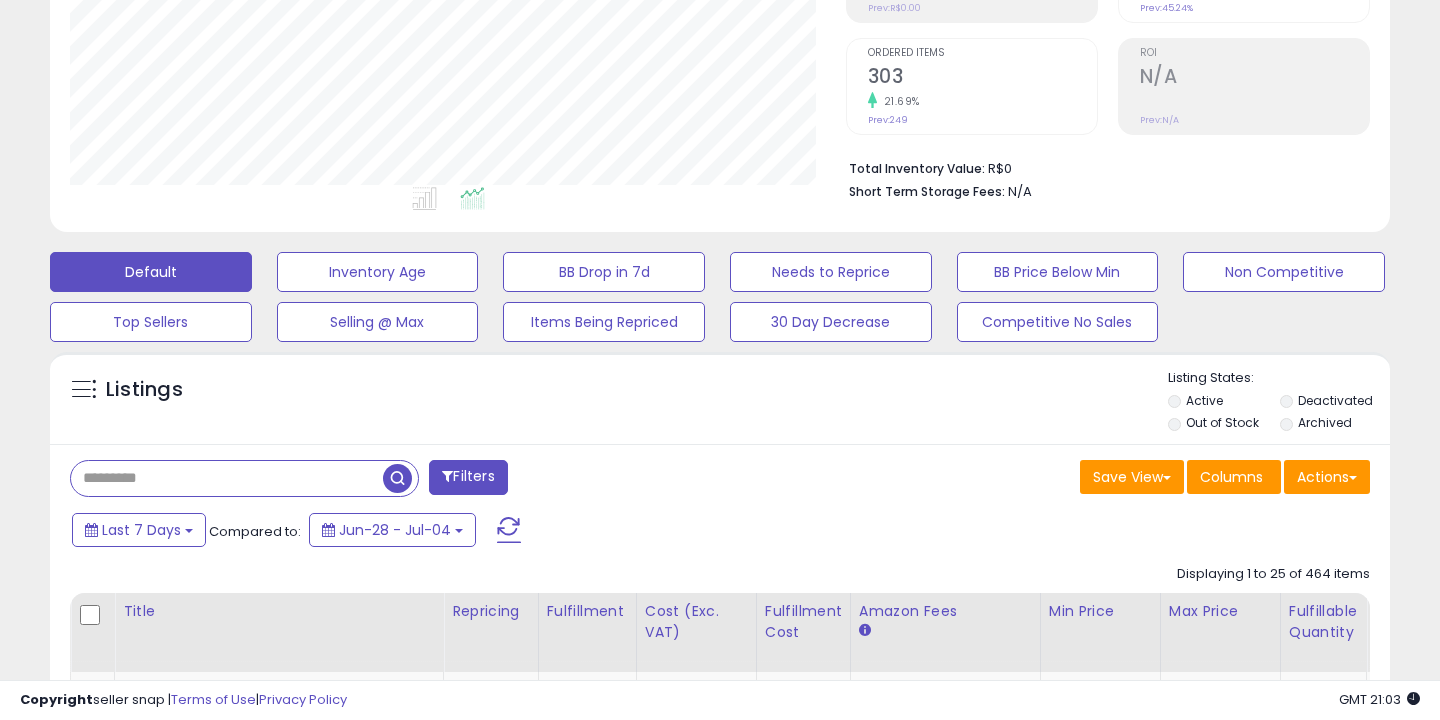 paste on "**********" 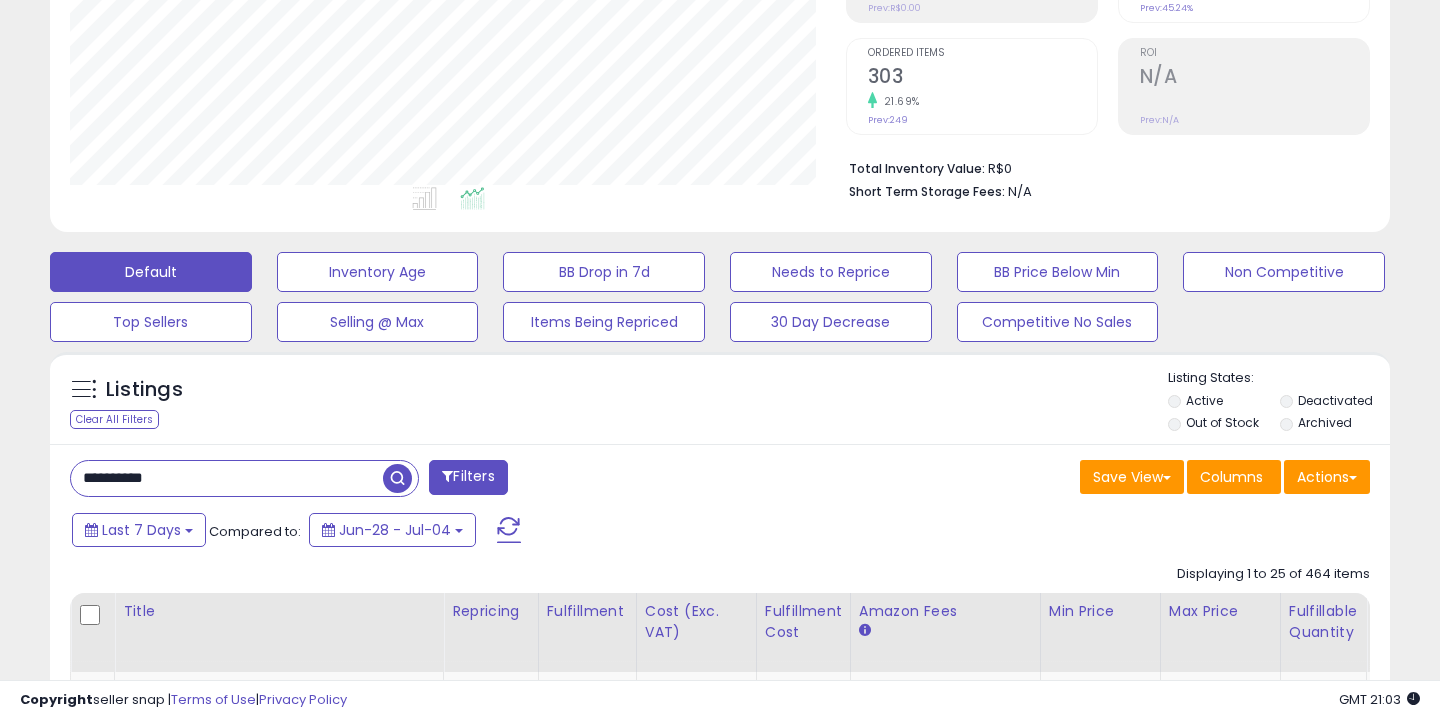 type on "**********" 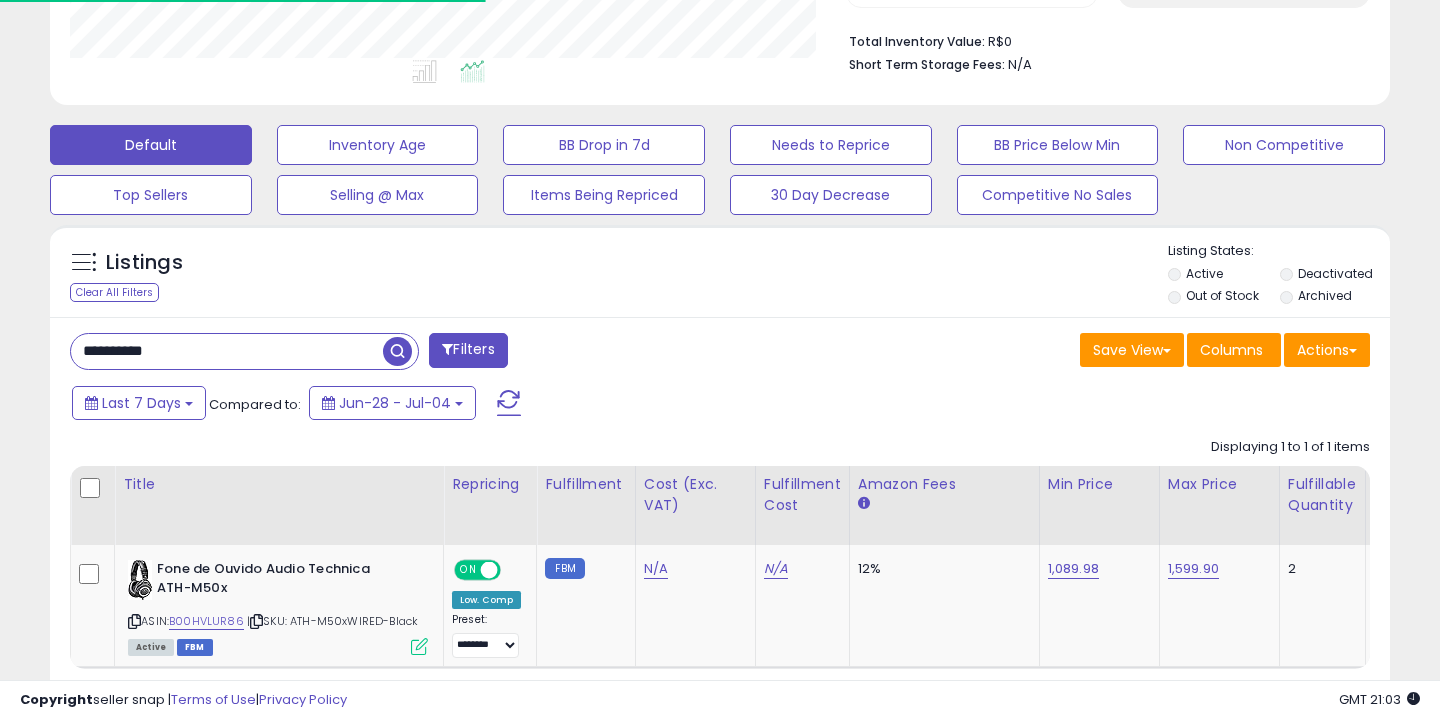 scroll, scrollTop: 533, scrollLeft: 0, axis: vertical 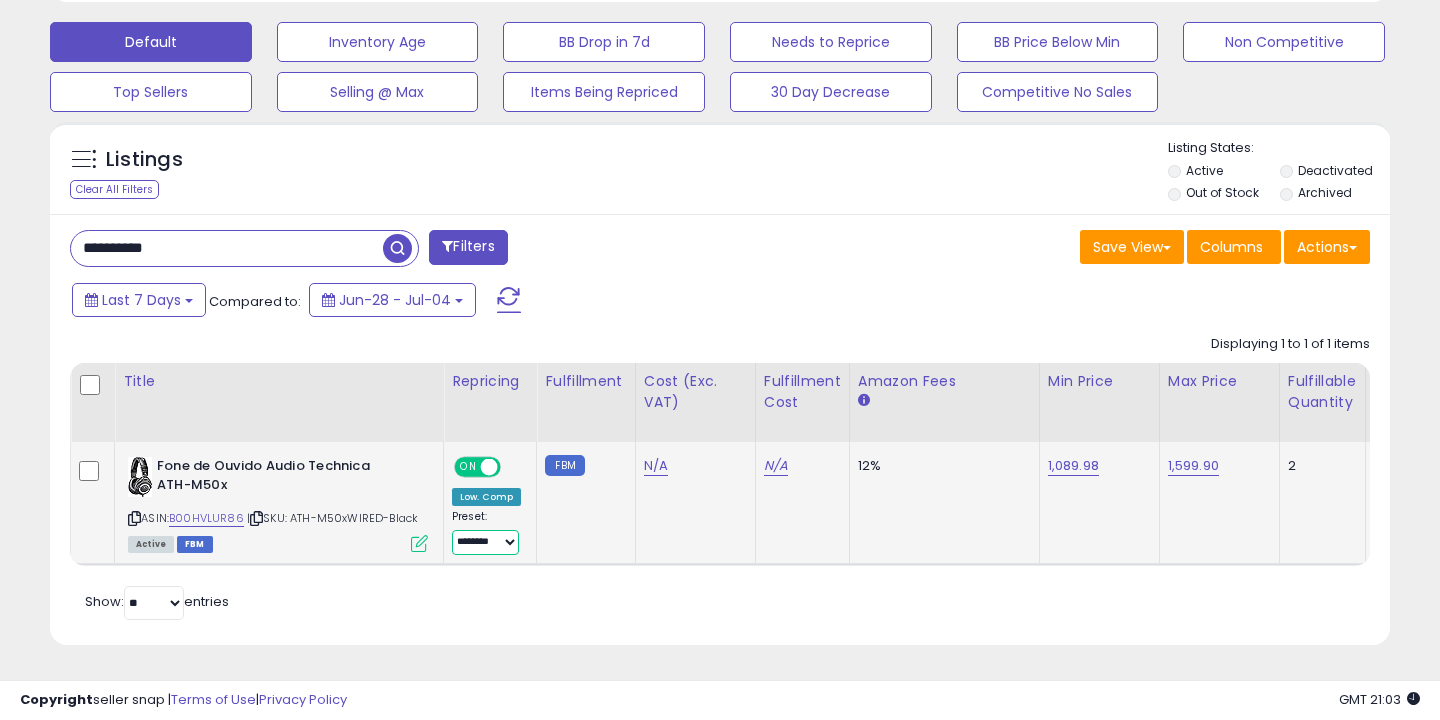 click on "**********" at bounding box center [485, 542] 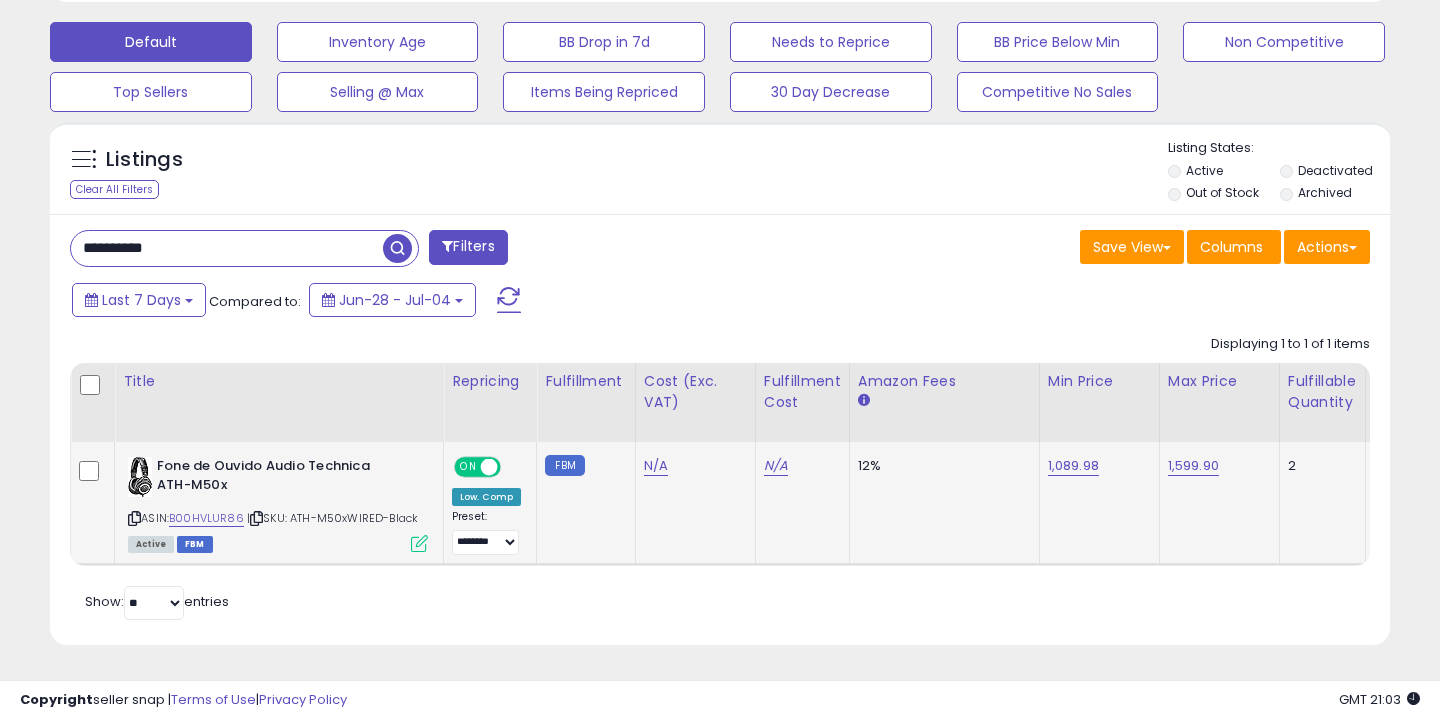 click at bounding box center [419, 543] 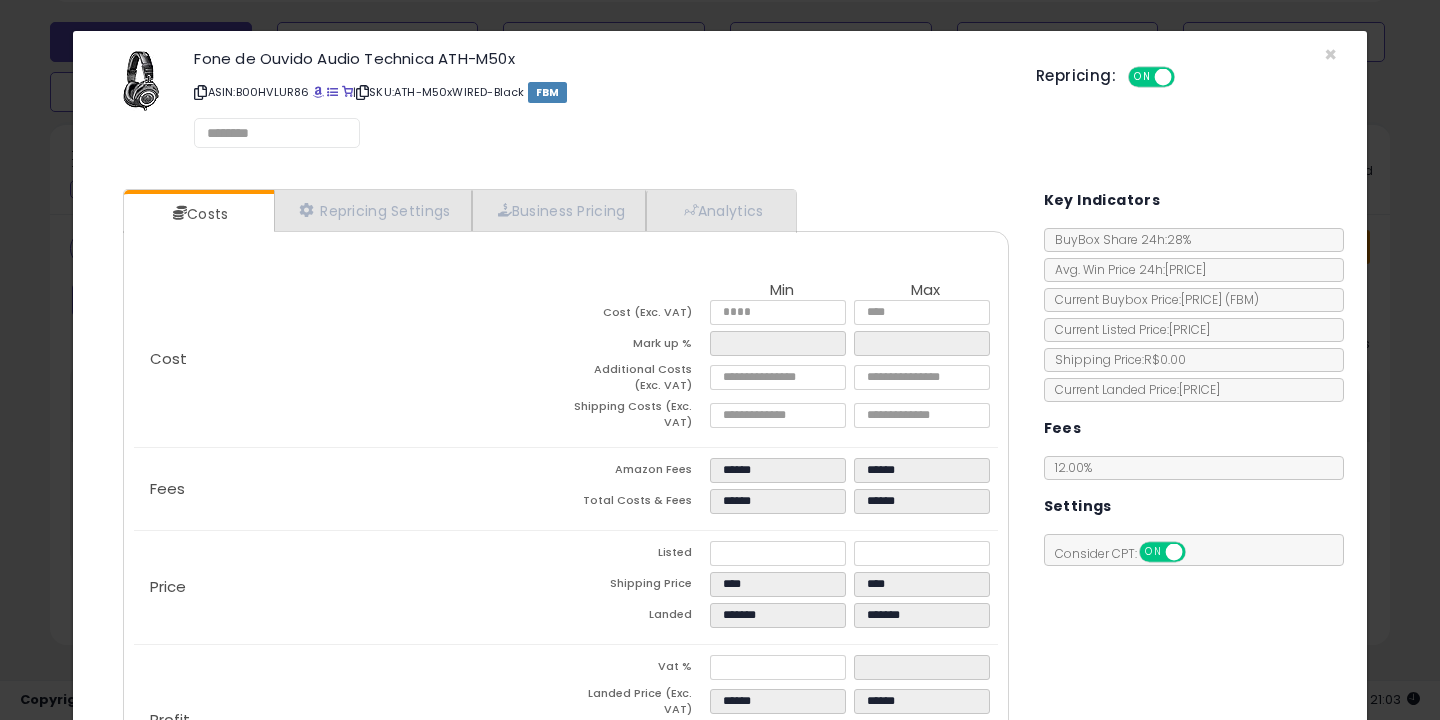 select on "**********" 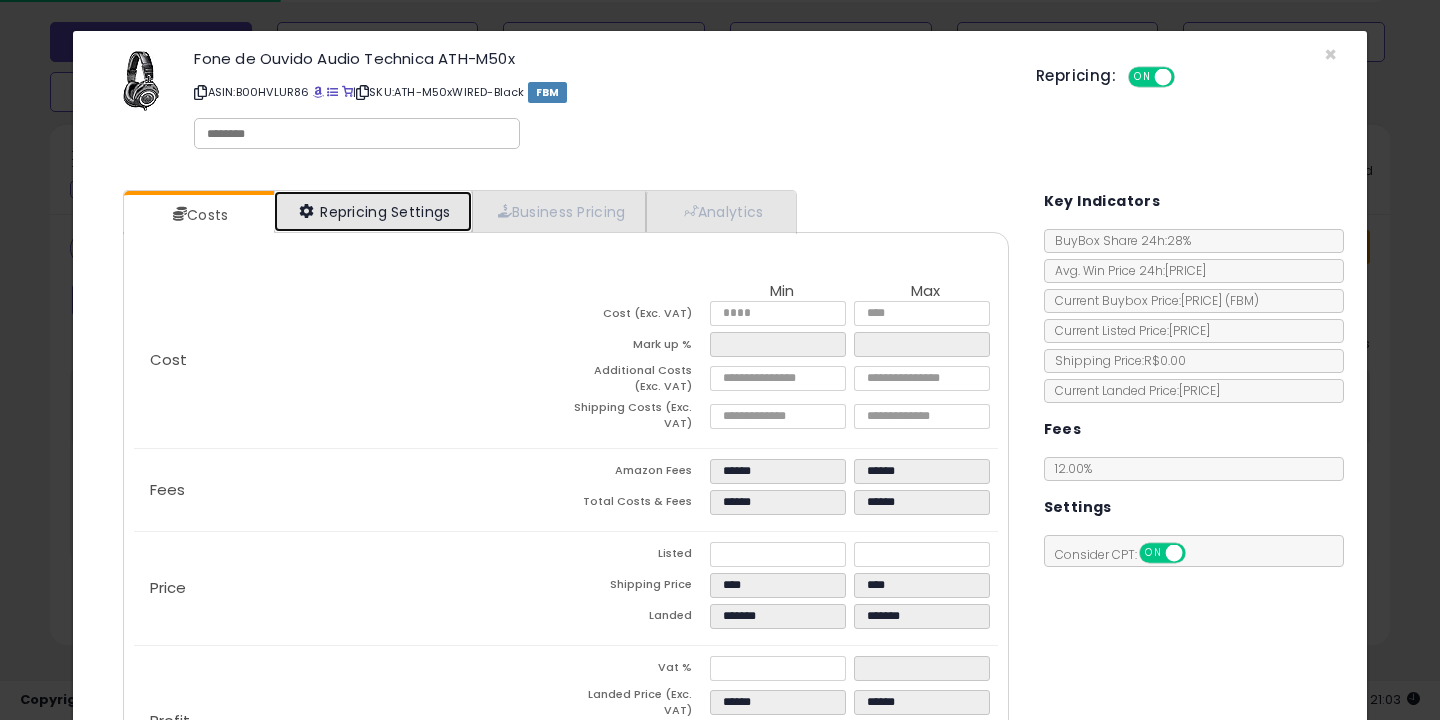 click on "Repricing Settings" at bounding box center (373, 211) 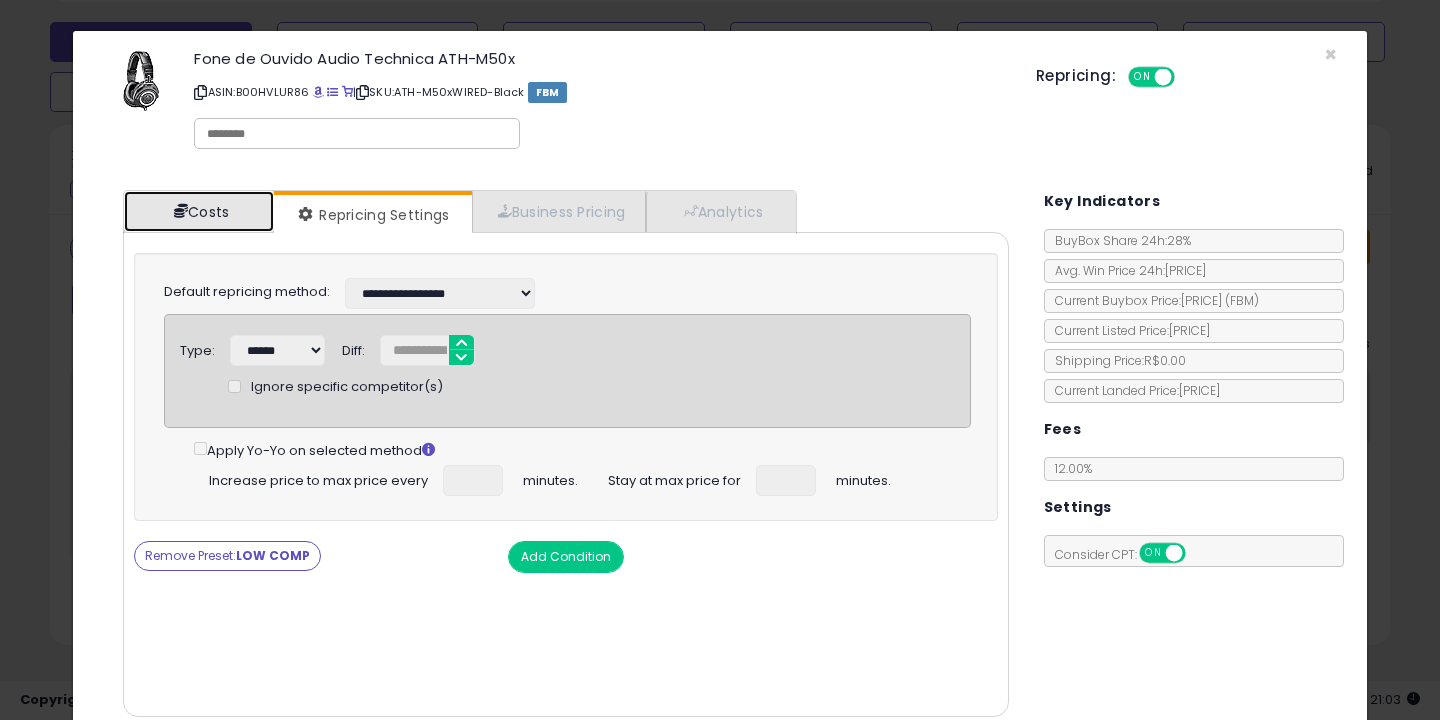 click on "Costs" at bounding box center [199, 211] 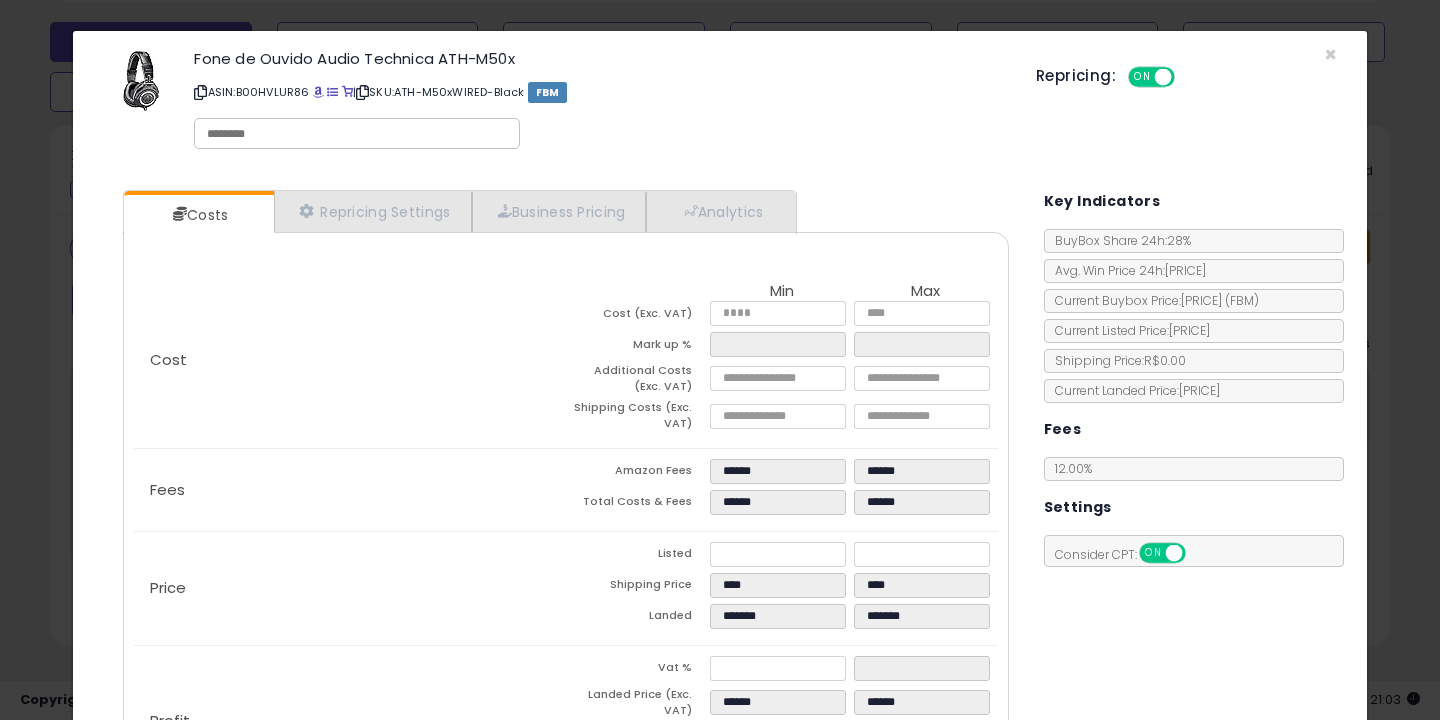 click on "Repricing:
ON   OFF" at bounding box center (1186, 74) 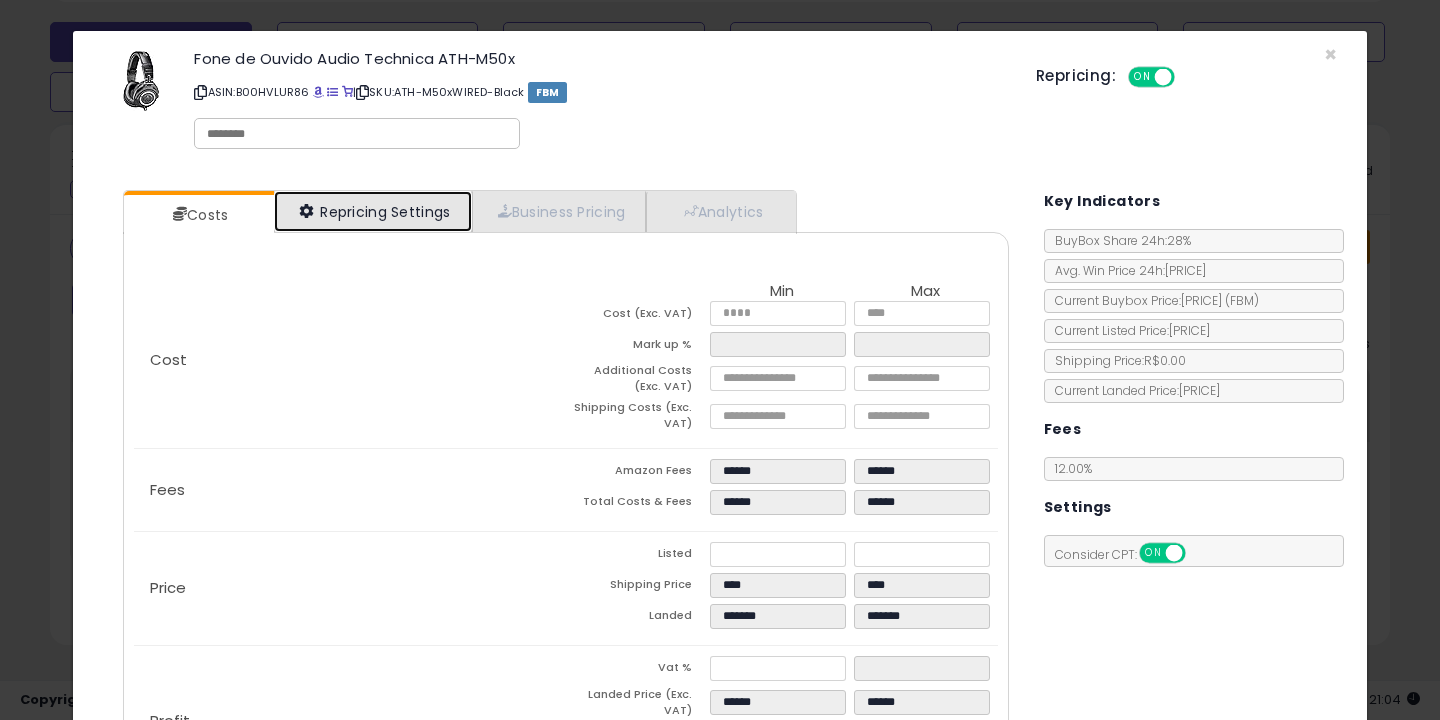 click on "Repricing Settings" at bounding box center [373, 211] 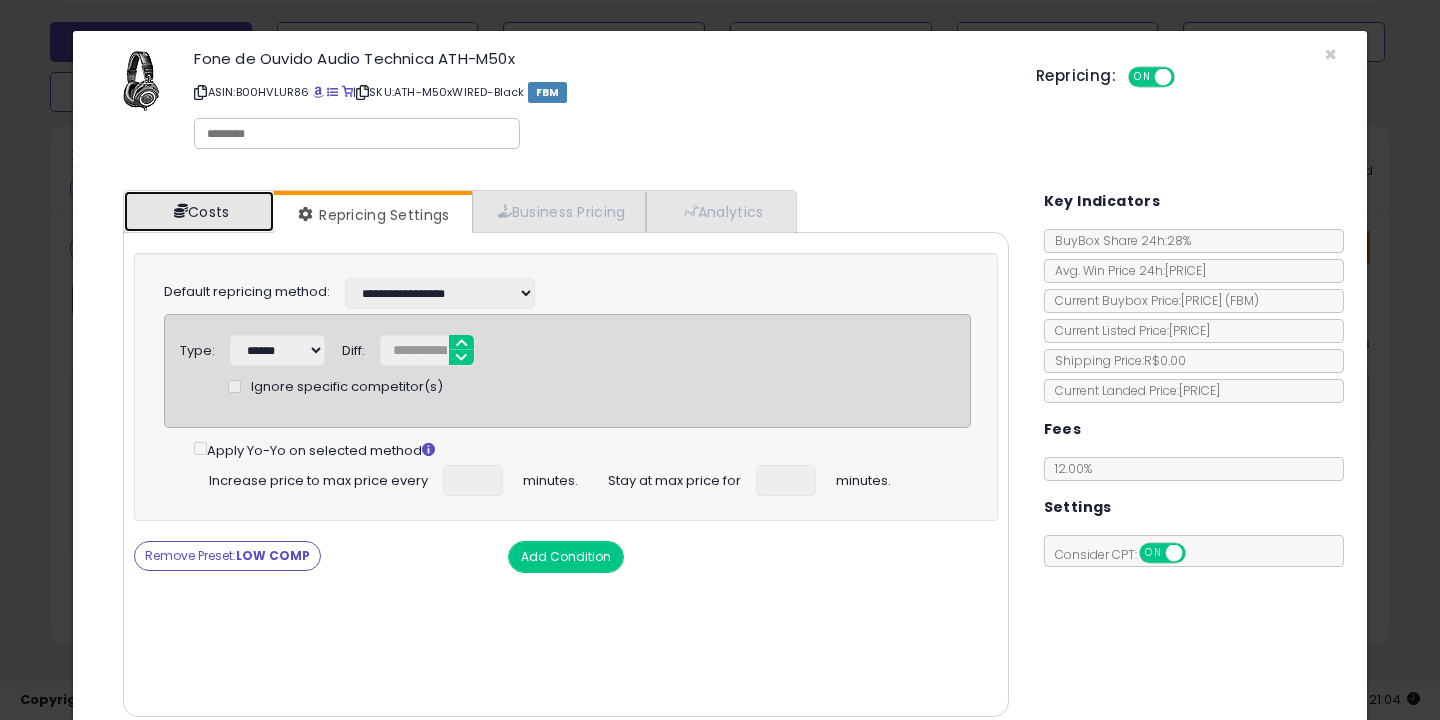 click on "Costs" at bounding box center [199, 211] 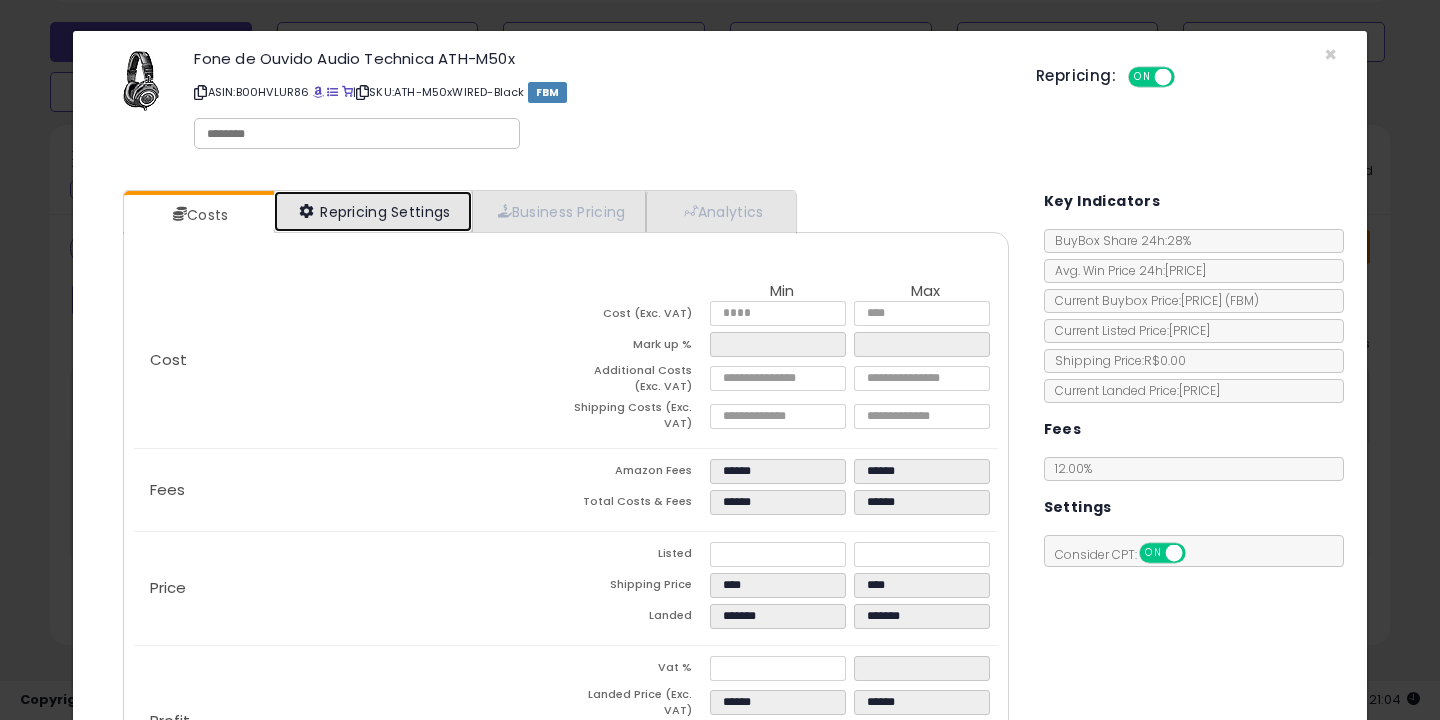 click on "Repricing Settings" at bounding box center [373, 211] 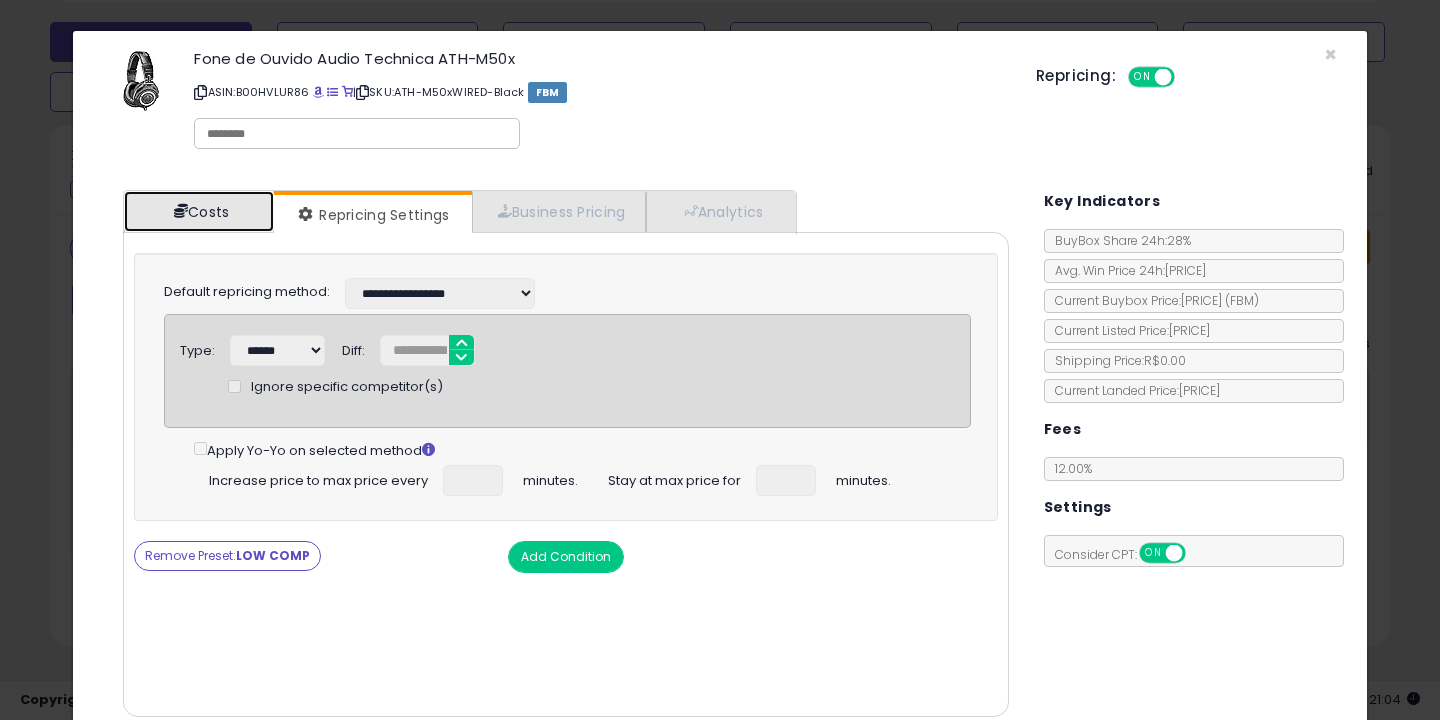 click on "Costs" at bounding box center [199, 211] 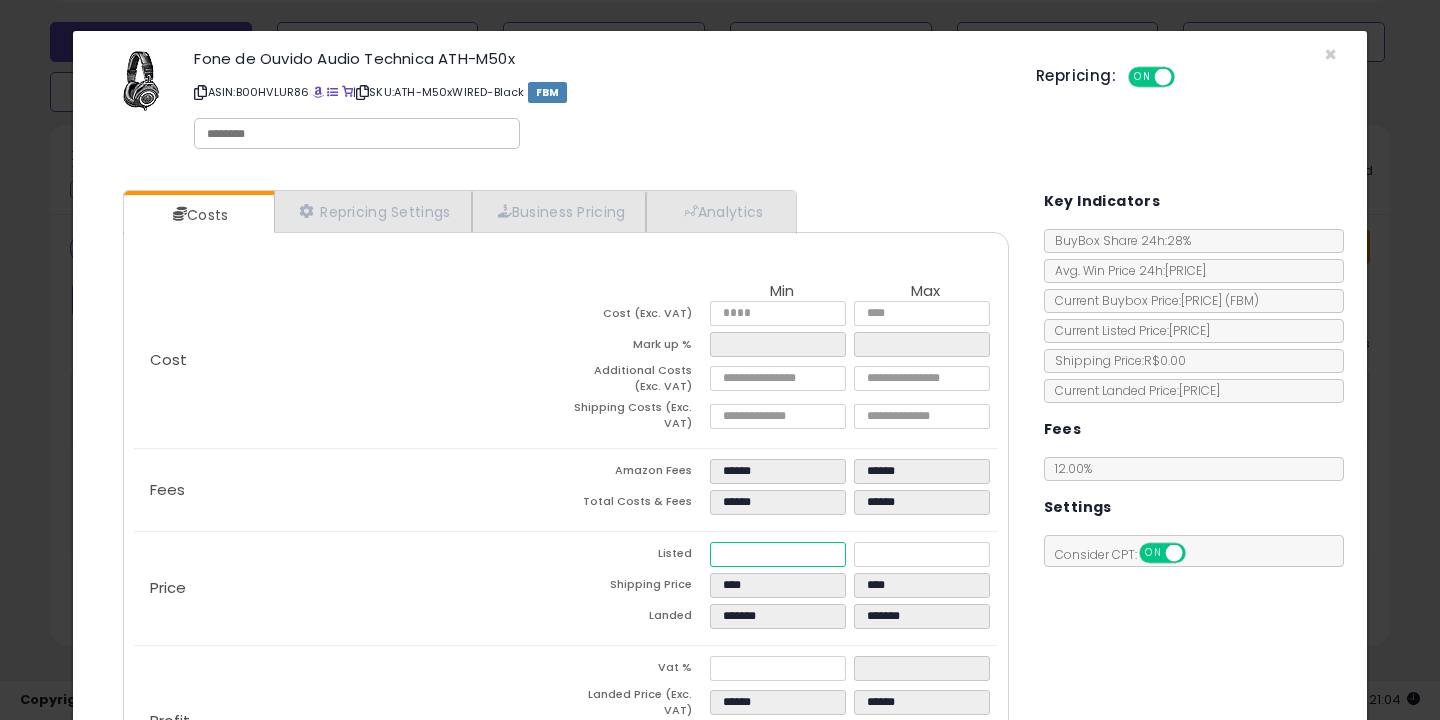 click on "*******" at bounding box center [778, 554] 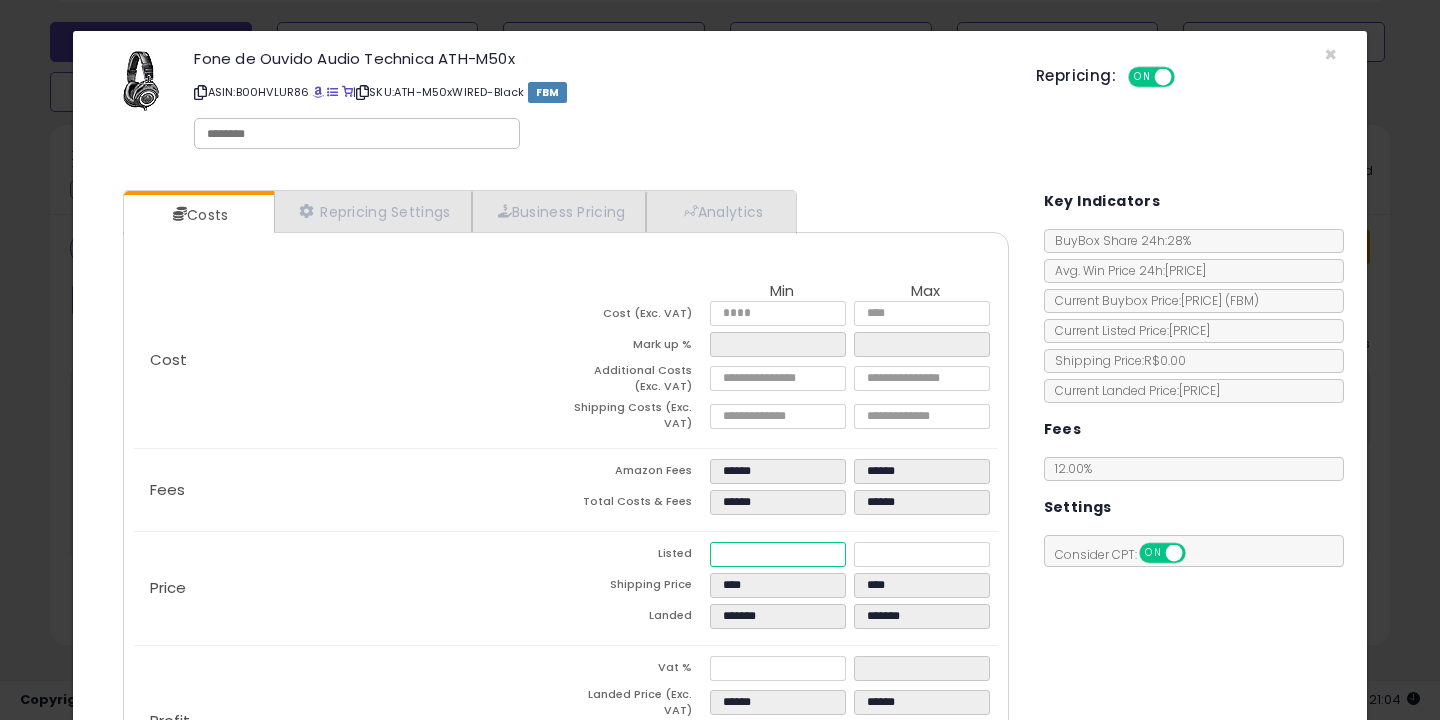 type on "****" 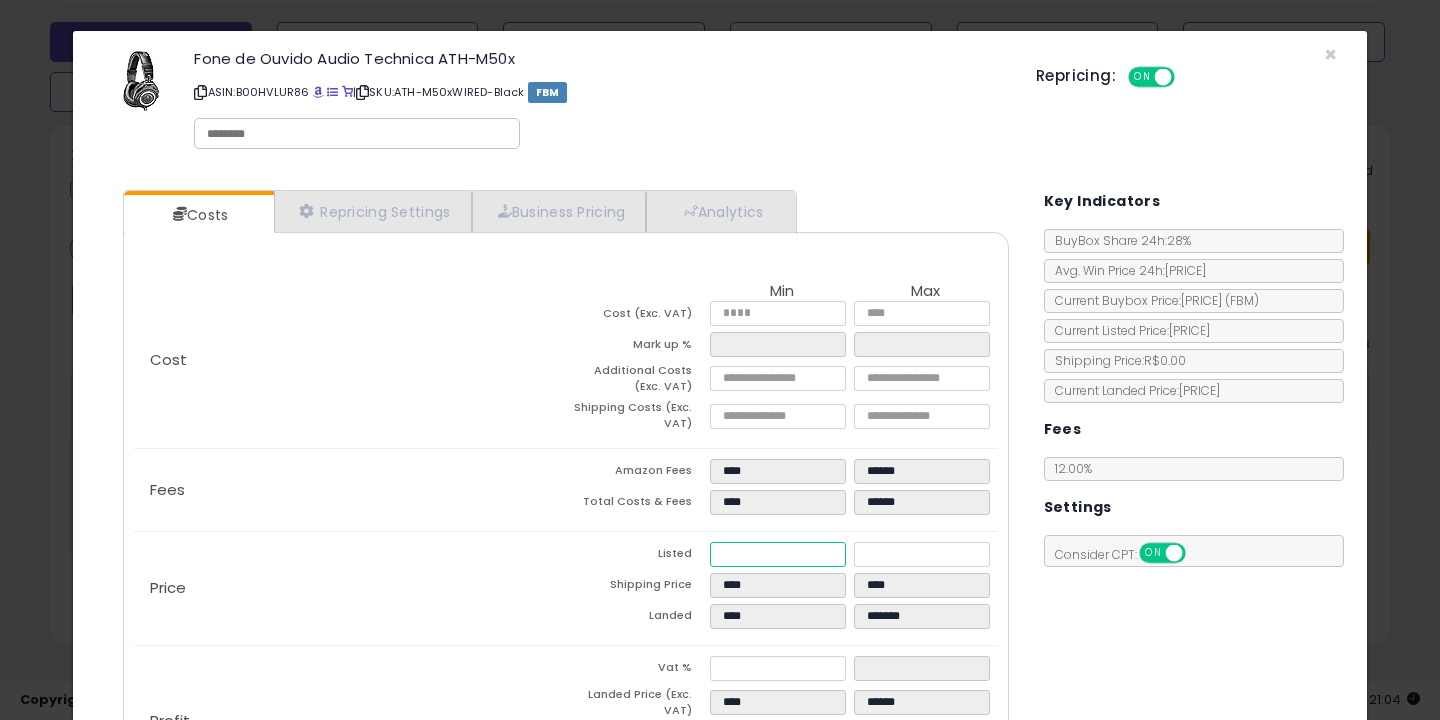 type on "****" 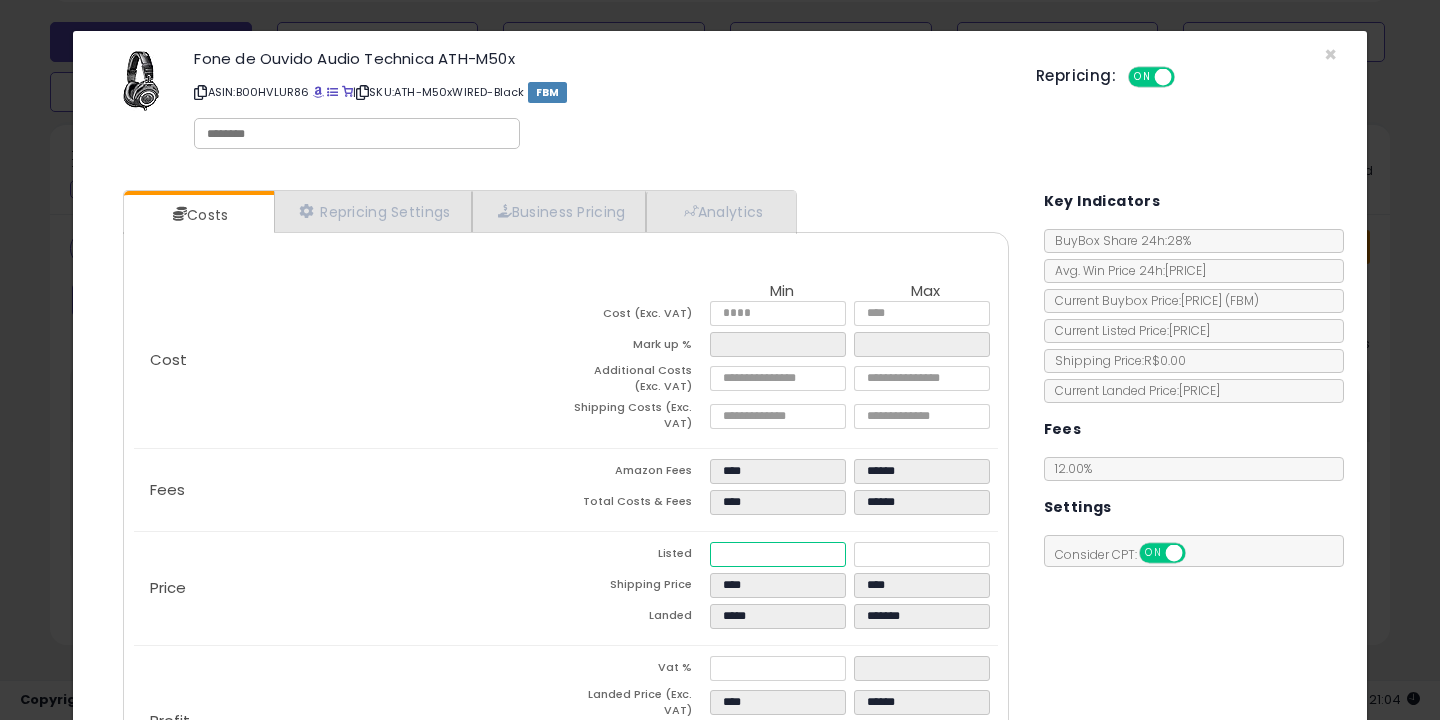 type on "*****" 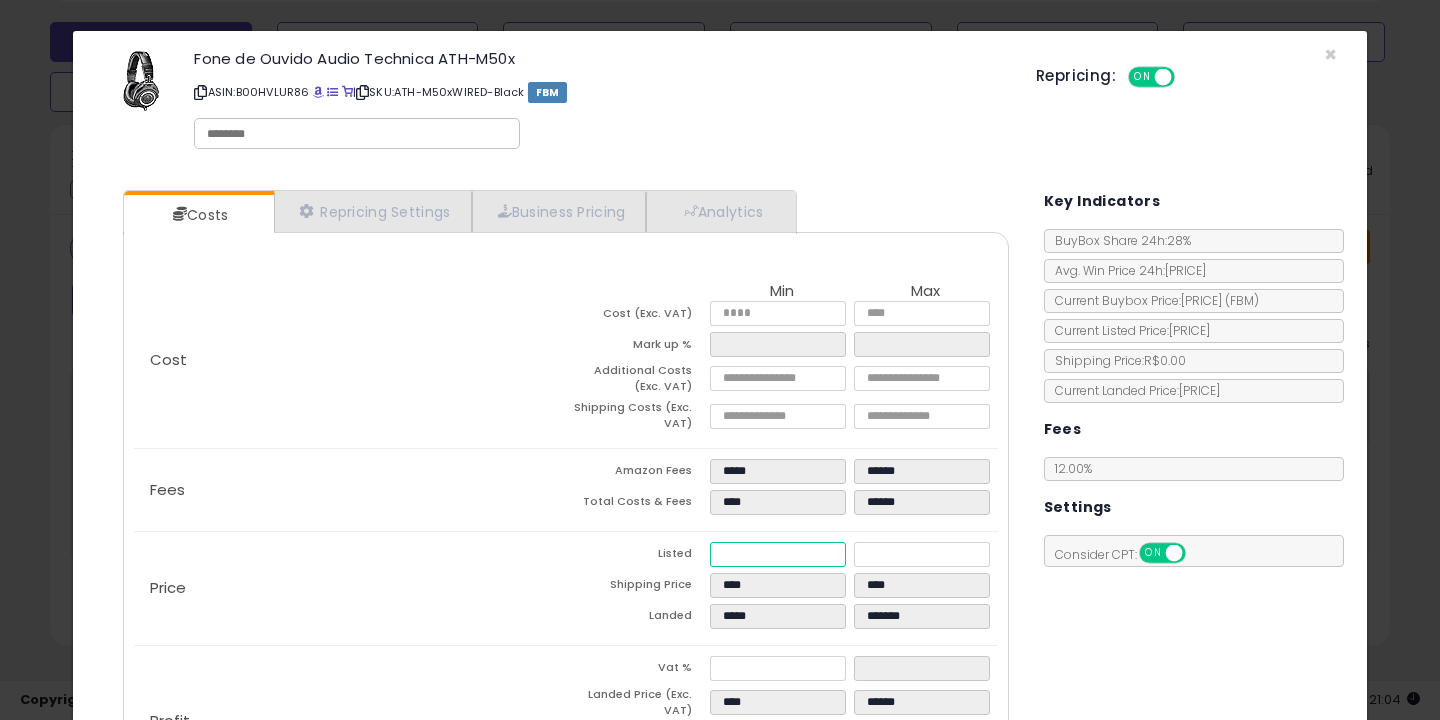 type on "*****" 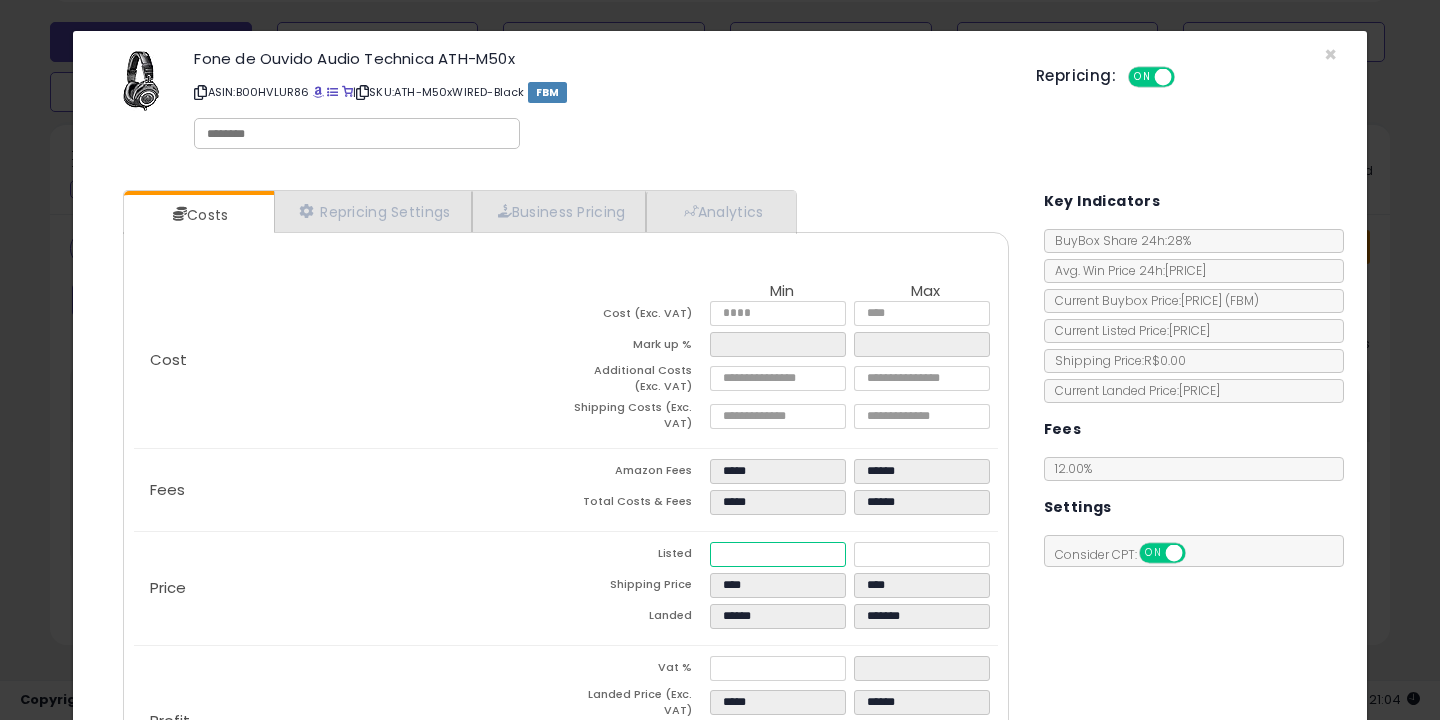 type on "******" 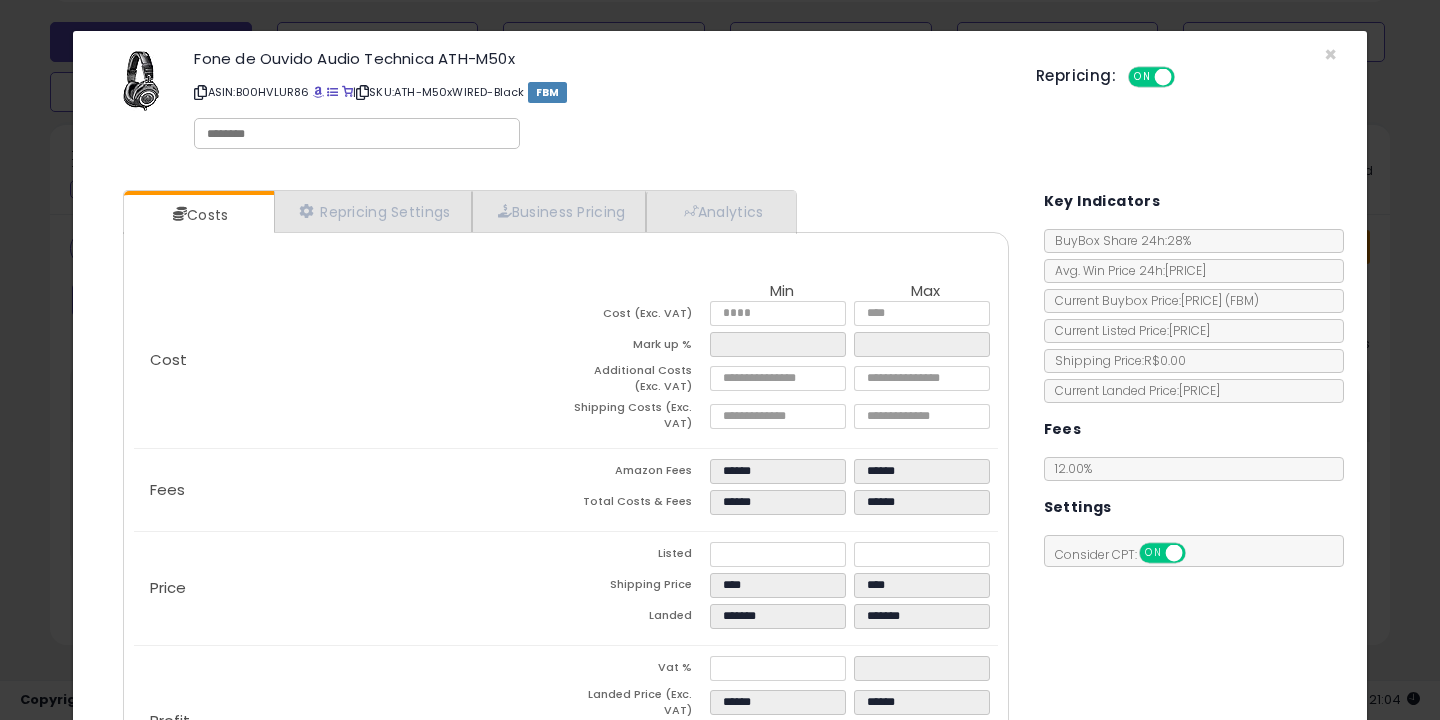 type on "*******" 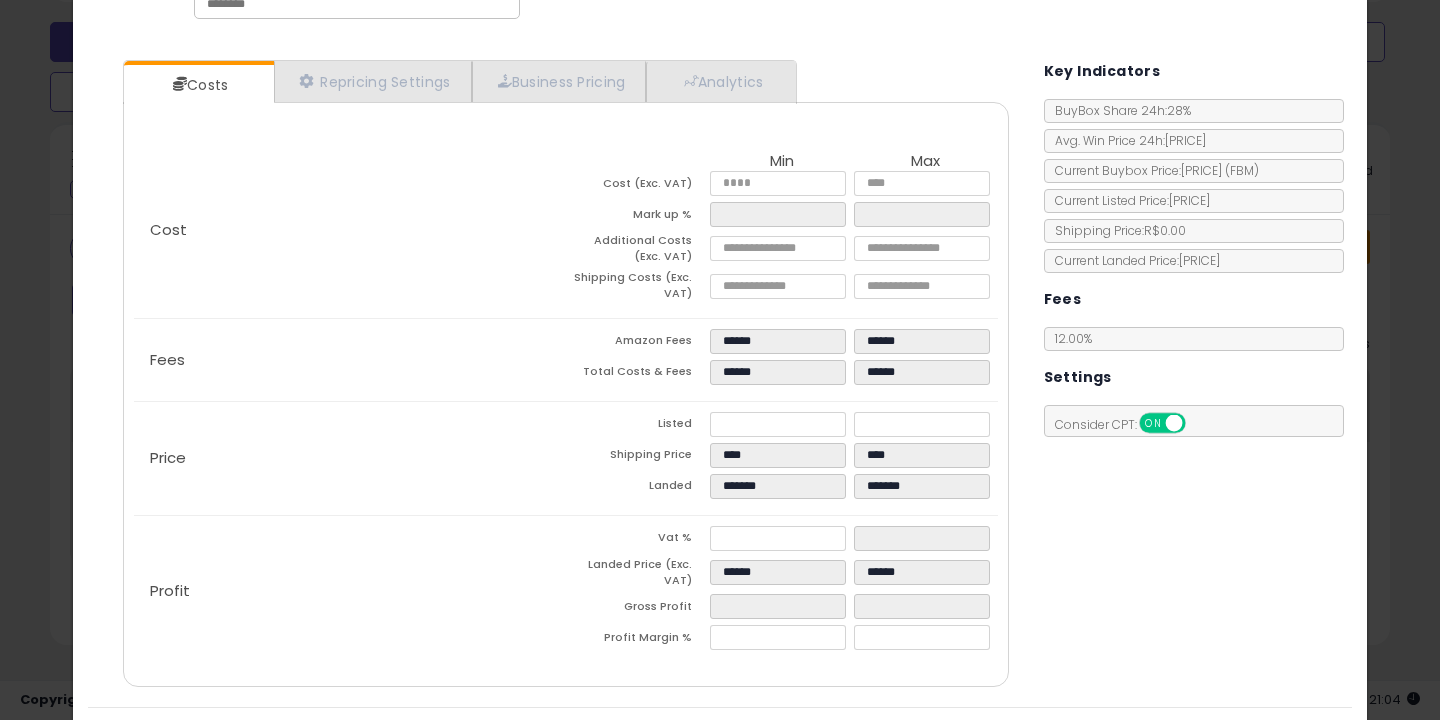 scroll, scrollTop: 181, scrollLeft: 0, axis: vertical 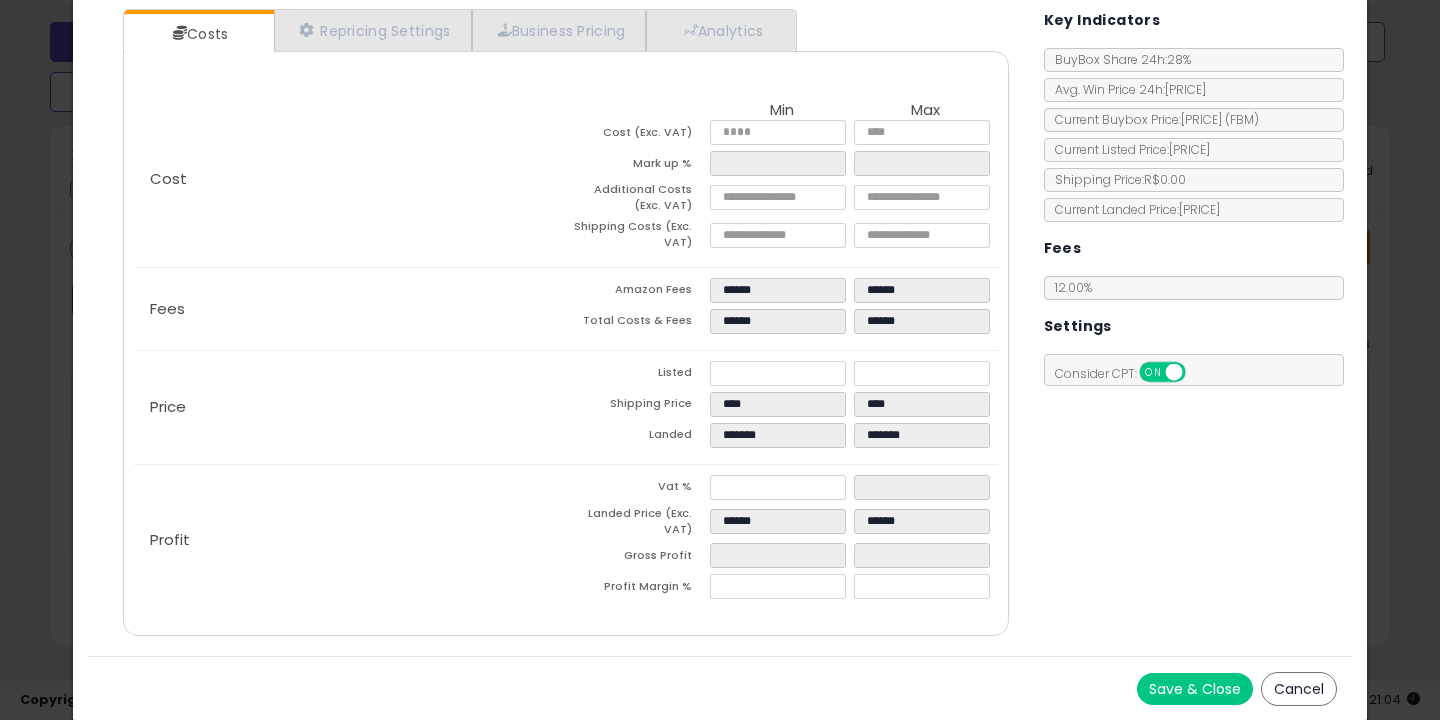 click on "Save & Close" at bounding box center (1195, 689) 